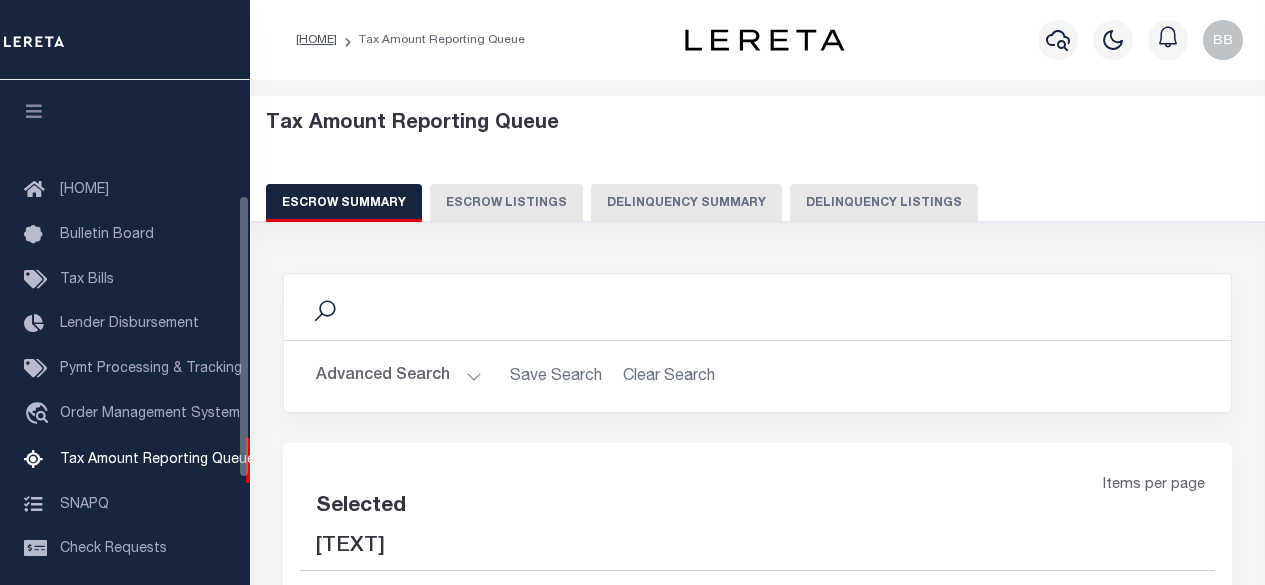 click on "Delinquency Listings" at bounding box center (884, 203) 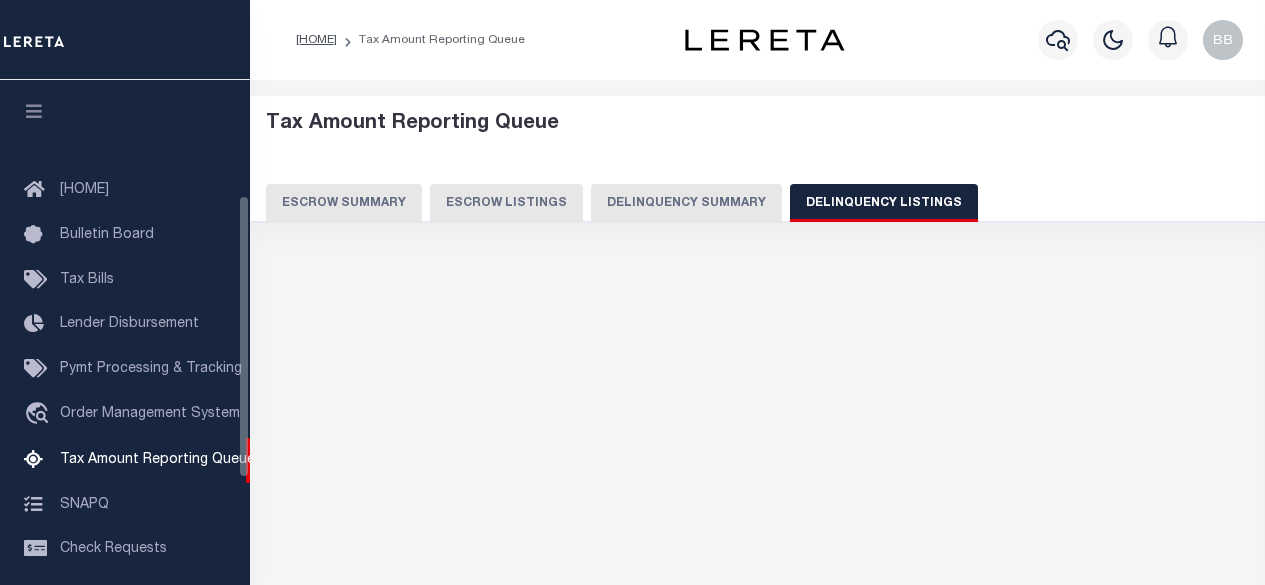 scroll, scrollTop: 0, scrollLeft: 0, axis: both 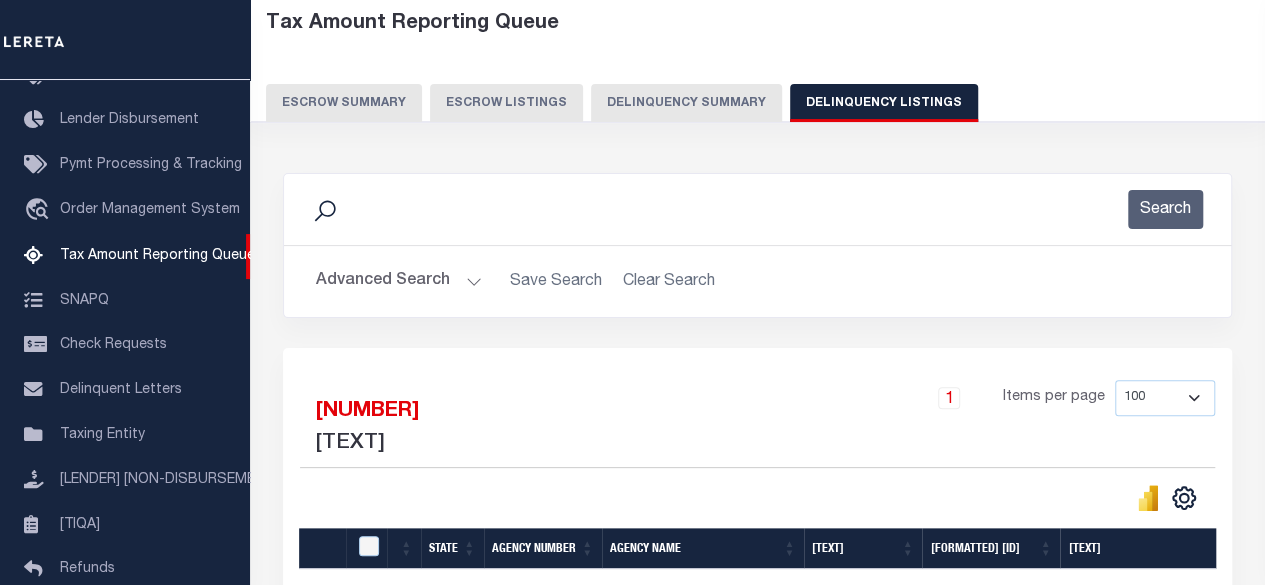 click on "Advanced Search" at bounding box center (399, 281) 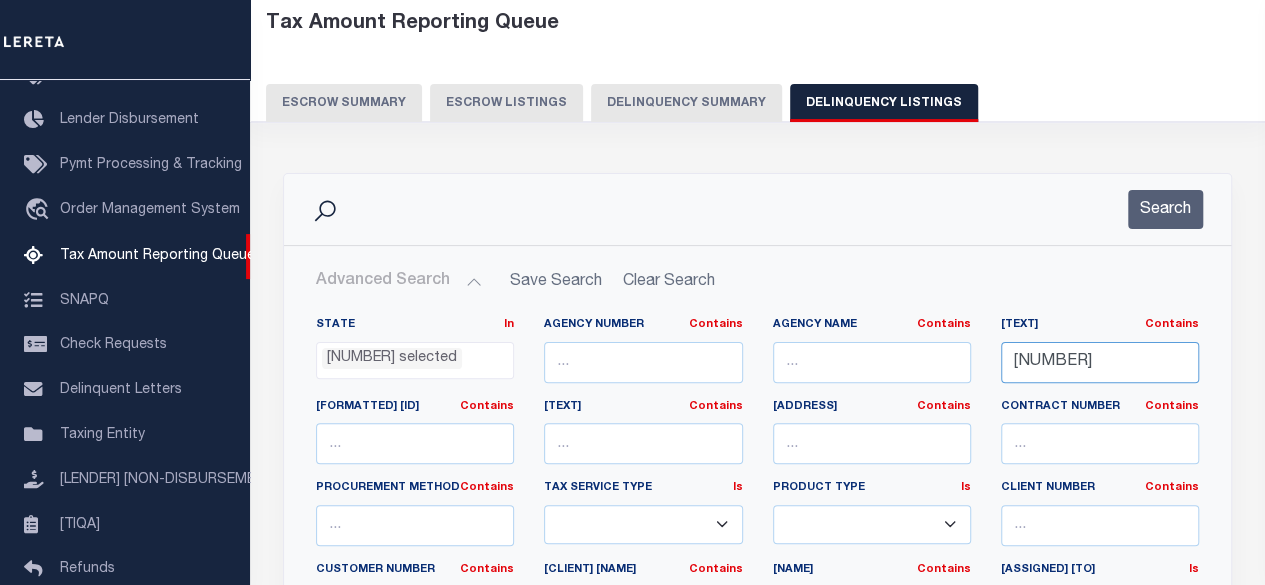 drag, startPoint x: 1141, startPoint y: 357, endPoint x: 985, endPoint y: 372, distance: 156.7195 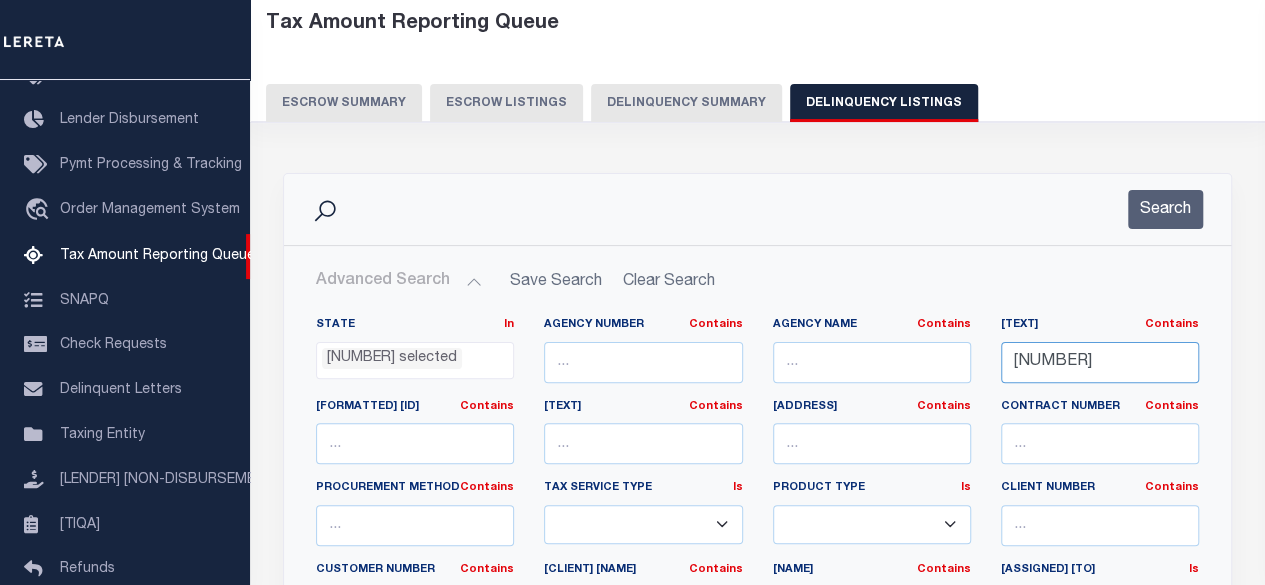 paste on "0-0021-6555" 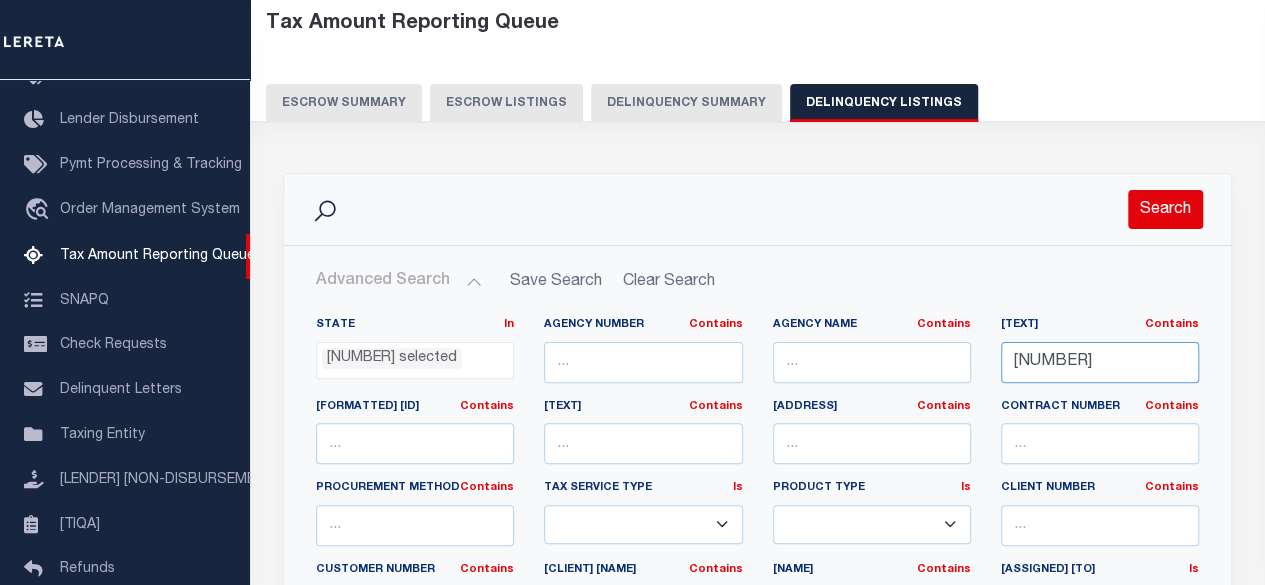 type on "[00-0021-6555]" 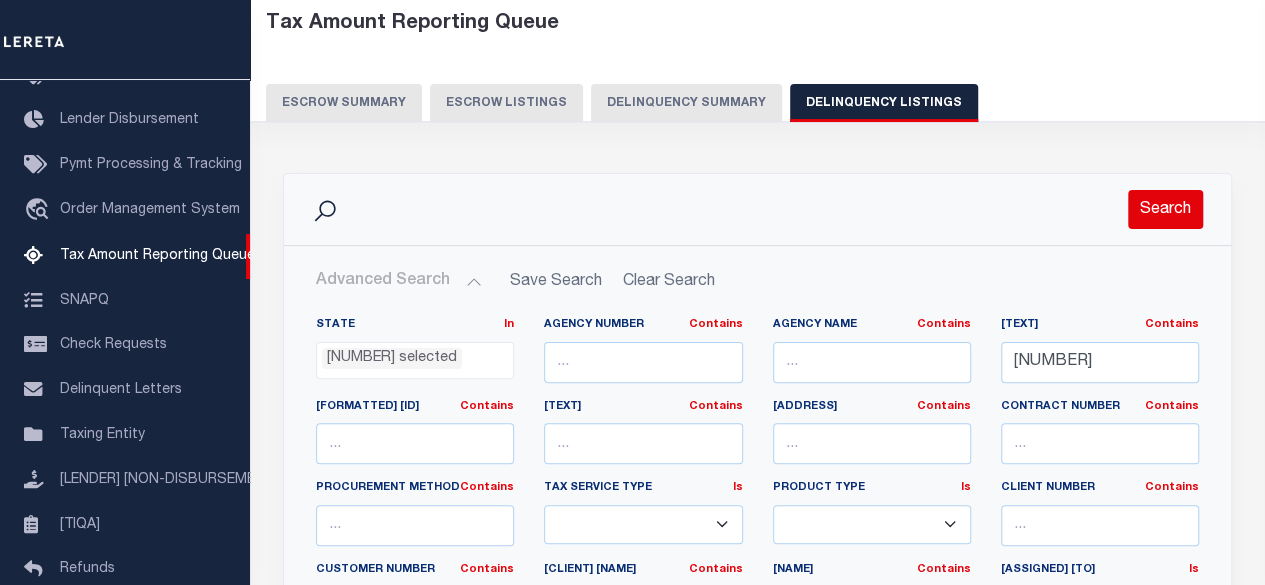 click on "Search" at bounding box center (1165, 209) 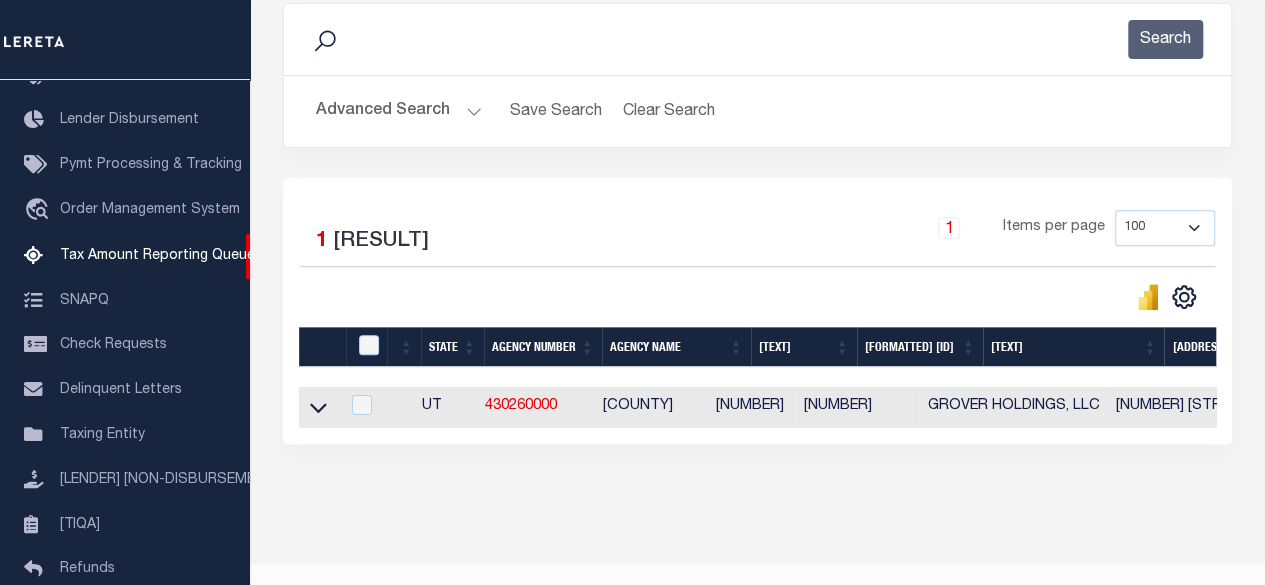 scroll, scrollTop: 300, scrollLeft: 0, axis: vertical 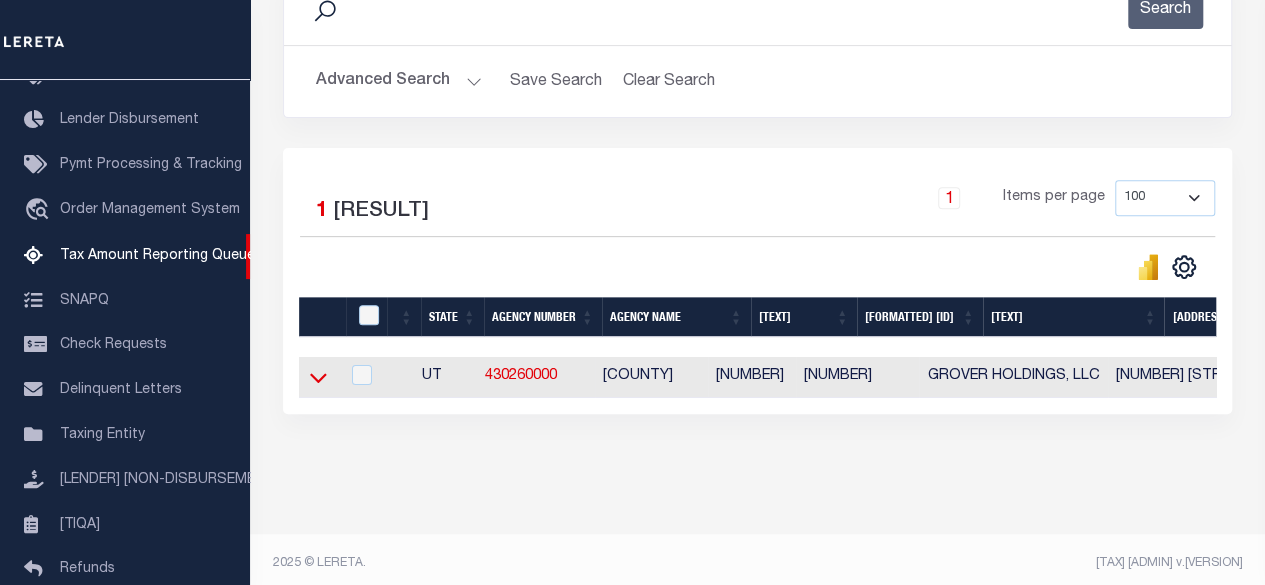 click at bounding box center [318, 377] 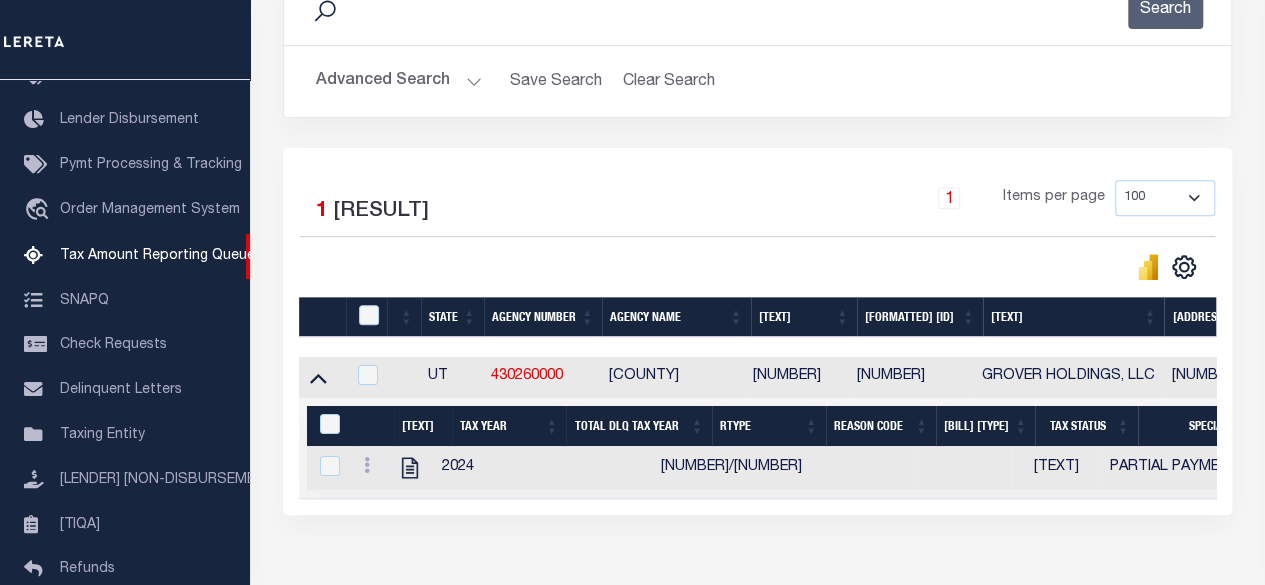 scroll, scrollTop: 400, scrollLeft: 0, axis: vertical 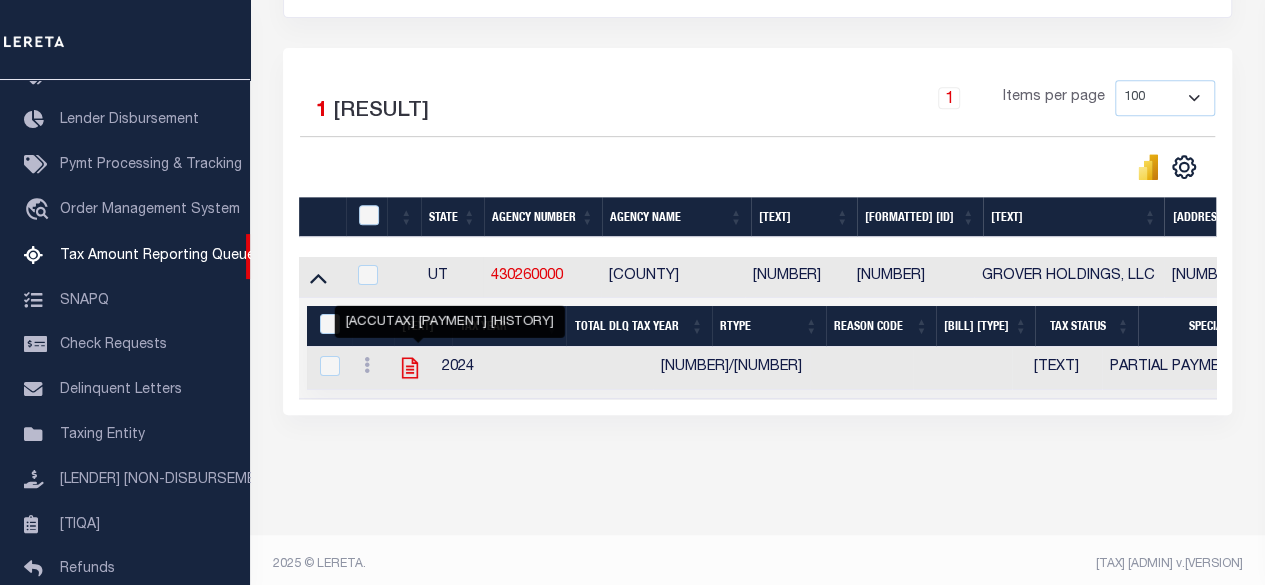 click at bounding box center [410, 368] 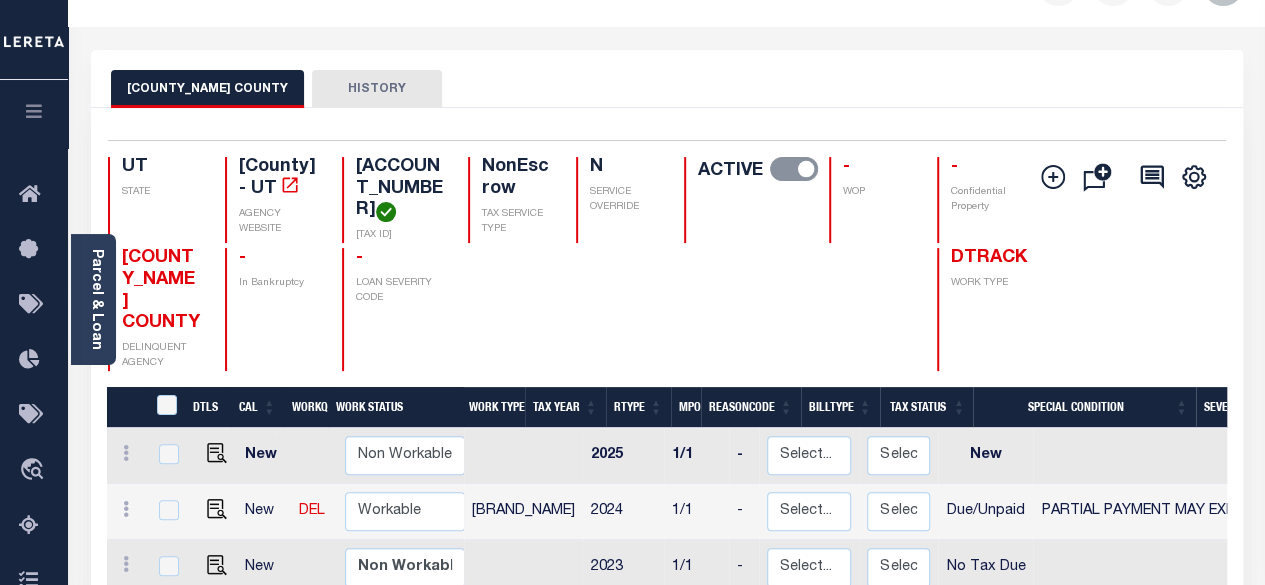 scroll, scrollTop: 100, scrollLeft: 0, axis: vertical 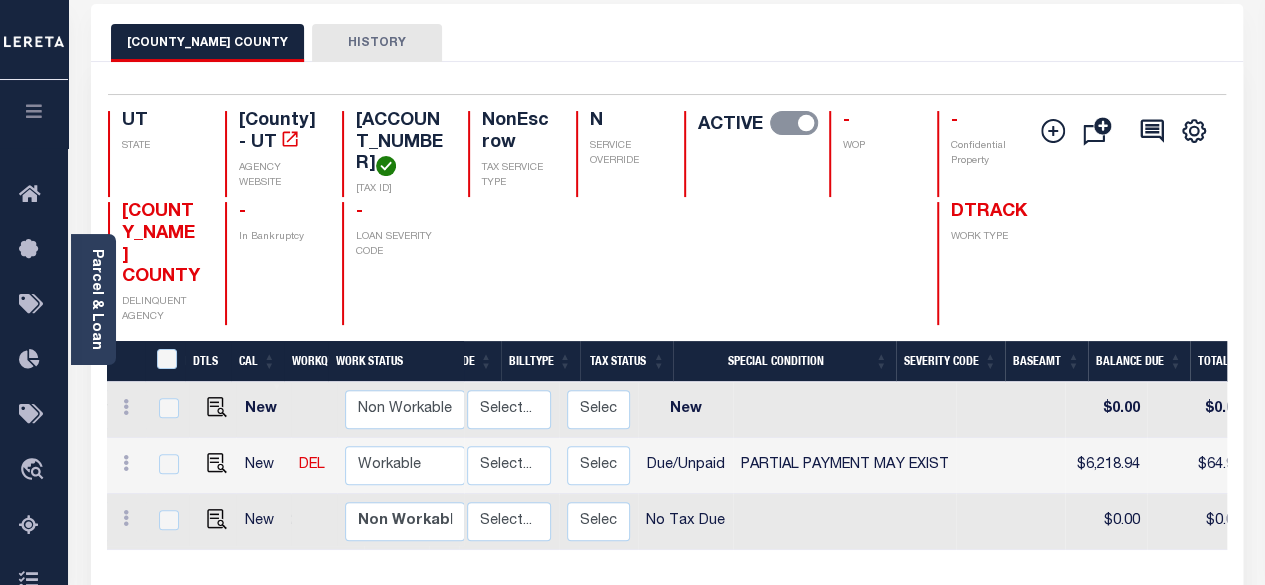 click on "[DTLS] [CAL] [WorkQ] [Work] [Status] [Work] [Type] [Tax] [Year] [RType] [MPO] [ReasonCode] [BillType] [Tax] [Status] [Special] [Condition] [Severity] [Code] [Base] [Amt] [Balance] [Due] [Total] [DLQ] [As] [of] [Date] [Docs] [ELD] [PWOP] [Date] [LD] [Payment] [Batch] [Status] [SNAP] [DTLS] [CAL] [WorkQ] [Work] [Status] [Work] [Type] [Tax] [Year] [RType] [MPO] [ReasonCode] [BillType] [Tax] [Status] [Special] [Condition] [Severity] [Code] [Base] [Amt] [Balance] [Due] [Total] [DLQ] [As] [of] [Date] [Docs] [ELD] [PWOP] [Date] [LD] [Payment] [Batch] [Status] [SNAP]
[New] [Non] [Workable]" at bounding box center (667, 496) 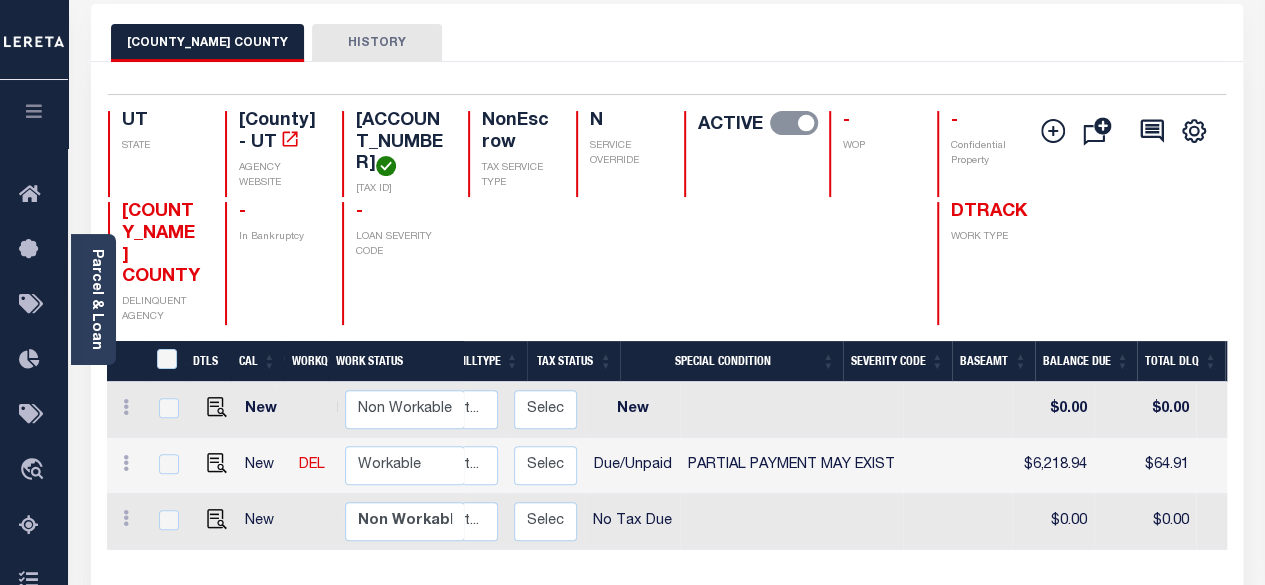 click on "[DTLS] [CAL] [WorkQ] [Work] [Status] [Work] [Type] [Tax] [Year] [RType] [MPO] [ReasonCode] [BillType] [Tax] [Status] [Special] [Condition] [Severity] [Code] [Base] [Amt] [Balance] [Due] [Total] [DLQ] [As] [of] [Date] [Docs] [ELD] [PWOP] [Date] [LD] [Payment] [Batch] [Status] [SNAP] [DTLS] [CAL] [WorkQ] [Work] [Status] [Work] [Type] [Tax] [Year] [RType] [MPO] [ReasonCode] [BillType] [Tax] [Status] [Special] [Condition] [Severity] [Code] [Base] [Amt] [Balance] [Due] [Total] [DLQ] [As] [of] [Date] [Docs] [ELD] [PWOP] [Date] [LD] [Payment] [Batch] [Status] [SNAP]
[New] [Non] [Workable]" at bounding box center [667, 496] 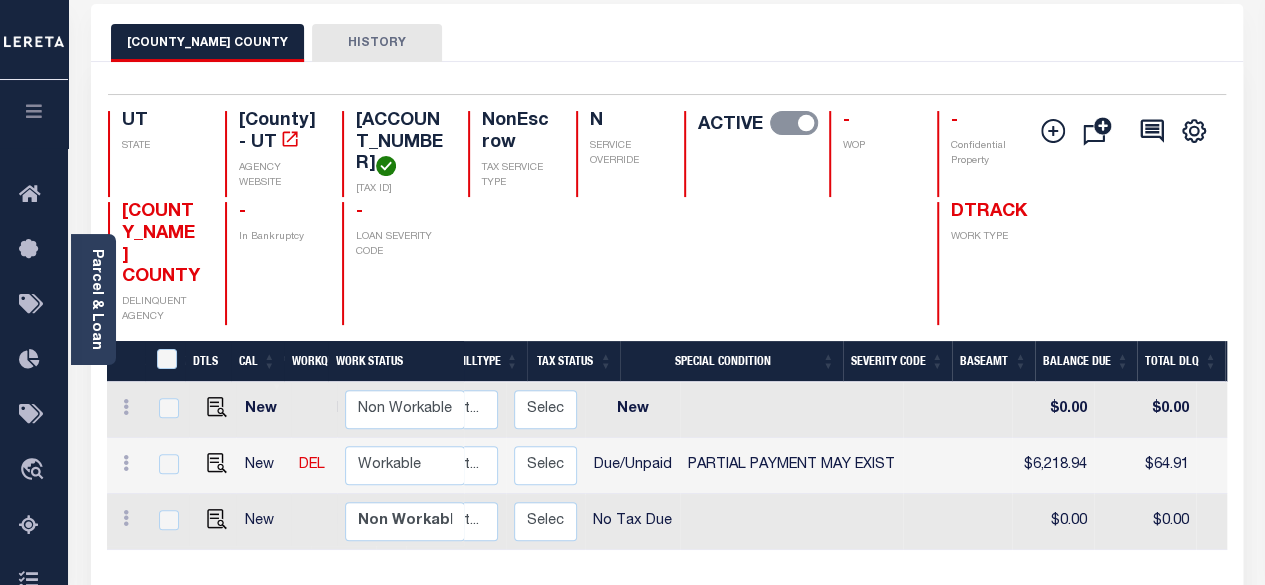 drag, startPoint x: 801, startPoint y: 539, endPoint x: 970, endPoint y: 546, distance: 169.14491 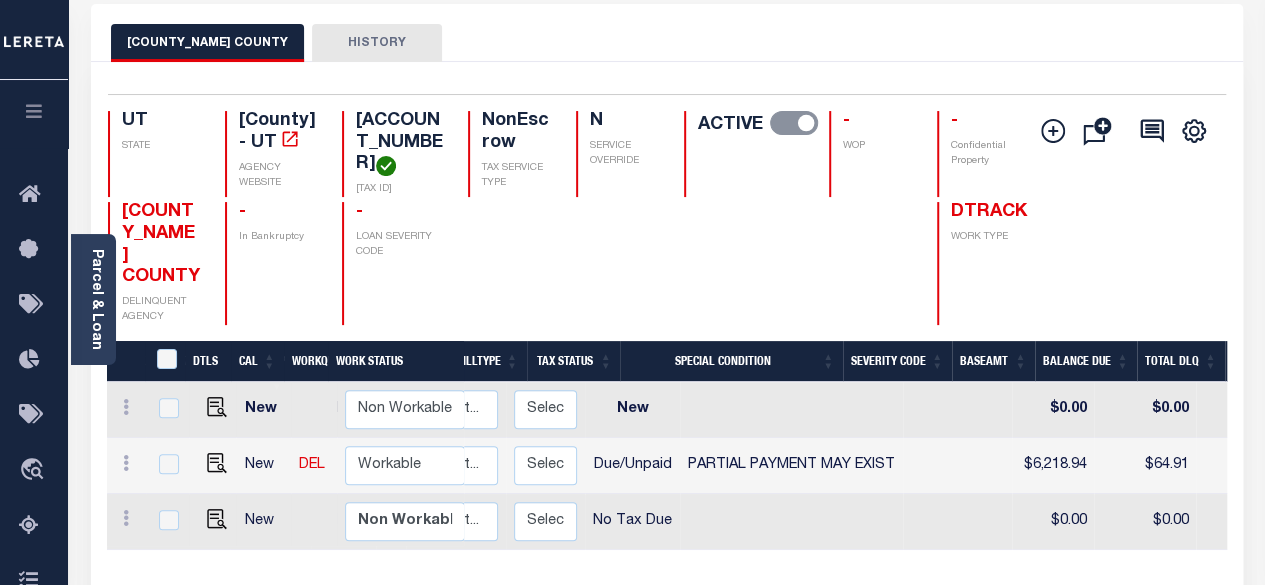 click on "[DTLS] [CAL] [WorkQ] [Work] [Status] [Work] [Type] [Tax] [Year] [RType] [MPO] [ReasonCode] [BillType] [Tax] [Status] [Special] [Condition] [Severity] [Code] [Base] [Amt] [Balance] [Due] [Total] [DLQ] [As] [of] [Date] [Docs] [ELD] [PWOP] [Date] [LD] [Payment] [Batch] [Status] [SNAP] [DTLS] [CAL] [WorkQ] [Work] [Status] [Work] [Type] [Tax] [Year] [RType] [MPO] [ReasonCode] [BillType] [Tax] [Status] [Special] [Condition] [Severity] [Code] [Base] [Amt] [Balance] [Due] [Total] [DLQ] [As] [of] [Date] [Docs] [ELD] [PWOP] [Date] [LD] [Payment] [Batch] [Status] [SNAP]
[New] [Non] [Workable]" at bounding box center (667, 496) 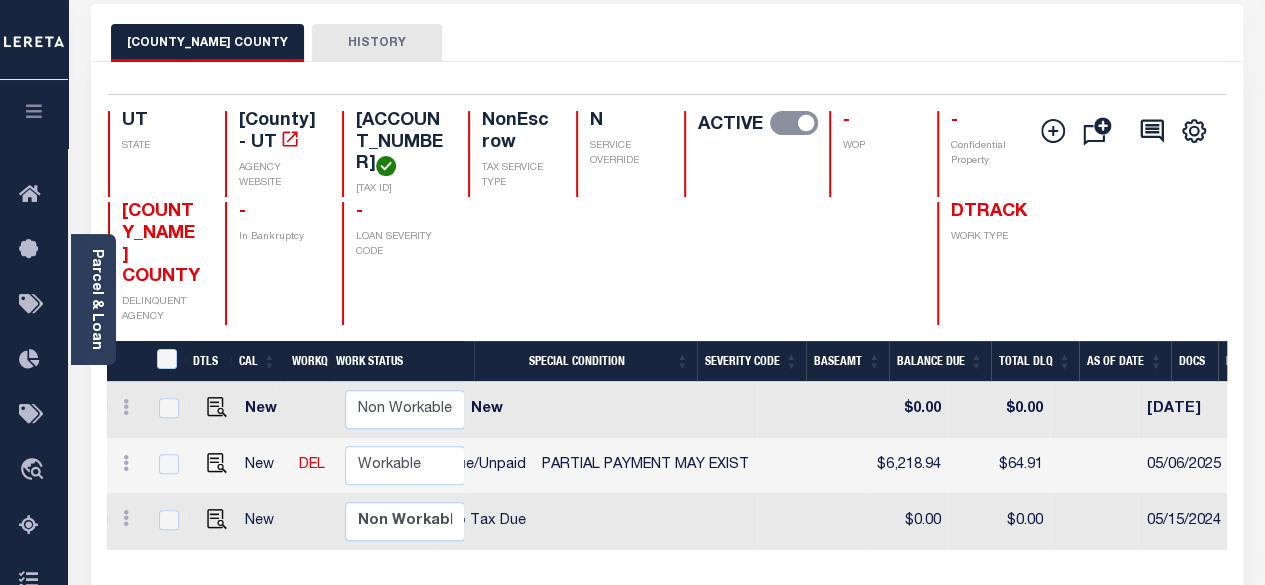 scroll, scrollTop: 0, scrollLeft: 592, axis: horizontal 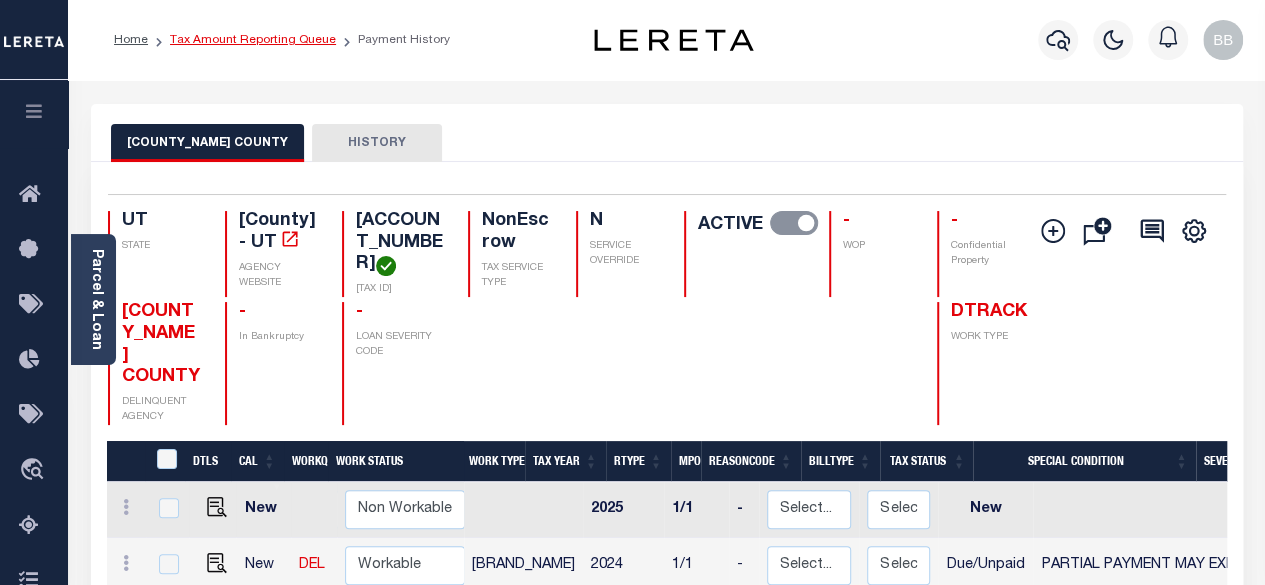 click on "Tax Amount Reporting Queue" at bounding box center (253, 40) 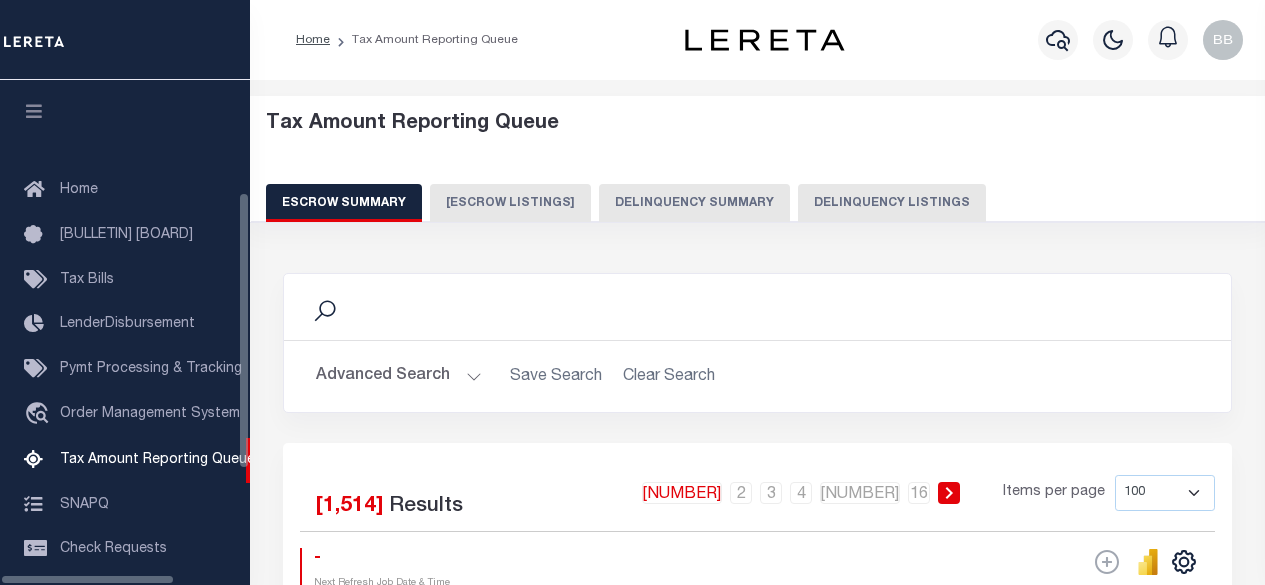 scroll, scrollTop: 0, scrollLeft: 0, axis: both 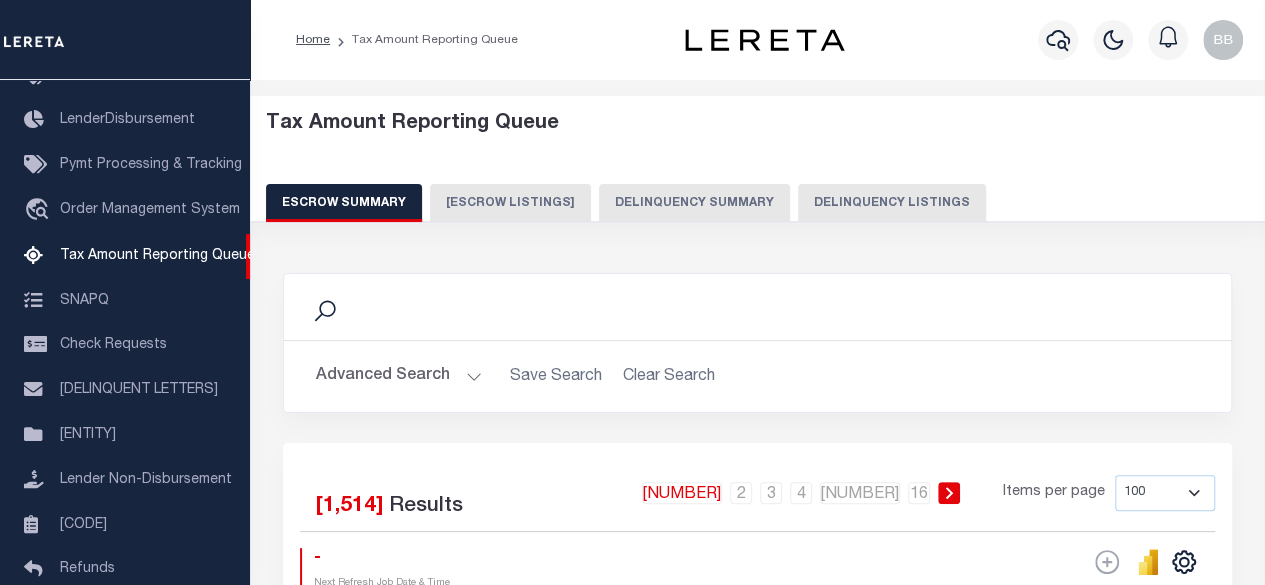 click on "Delinquency Listings" at bounding box center (892, 203) 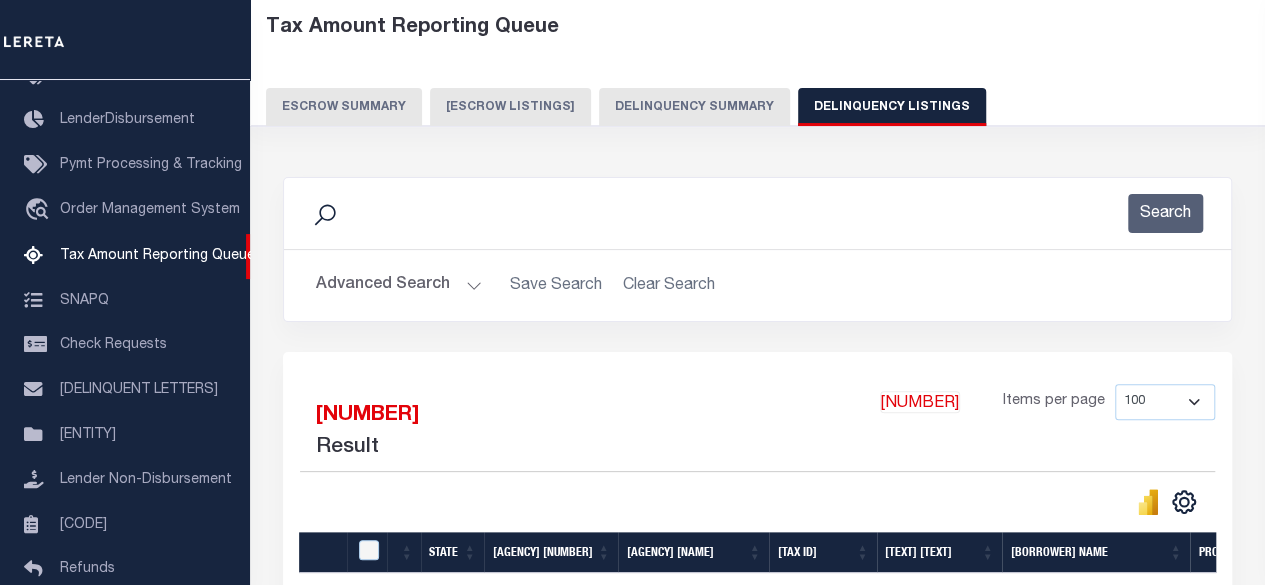 scroll, scrollTop: 100, scrollLeft: 0, axis: vertical 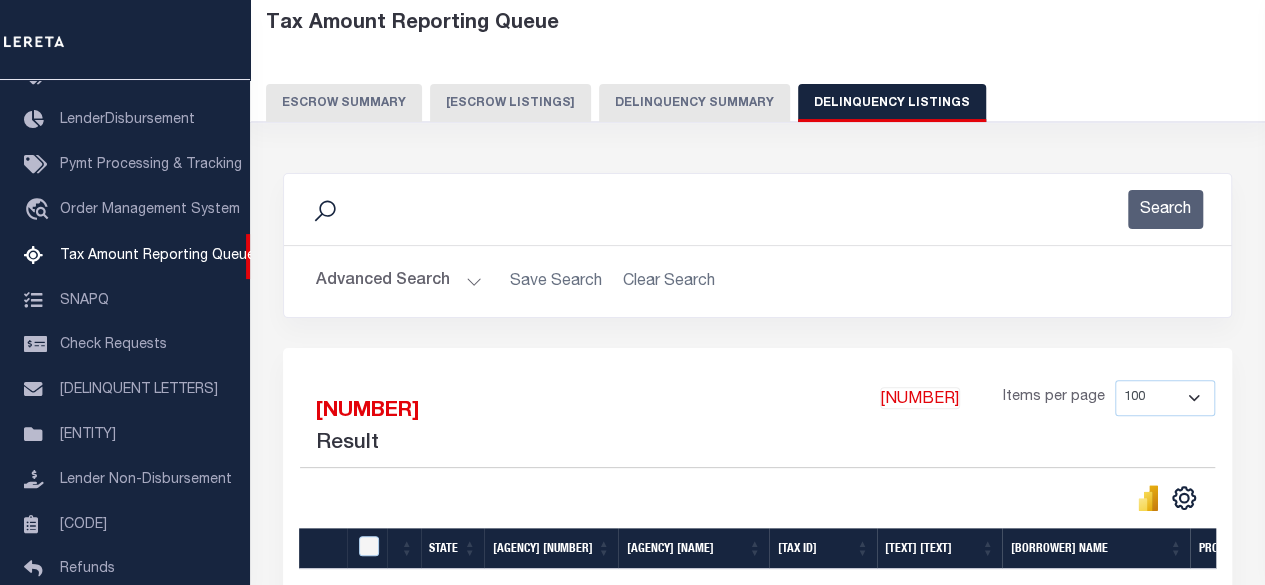 click on "Advanced Search" at bounding box center (399, 281) 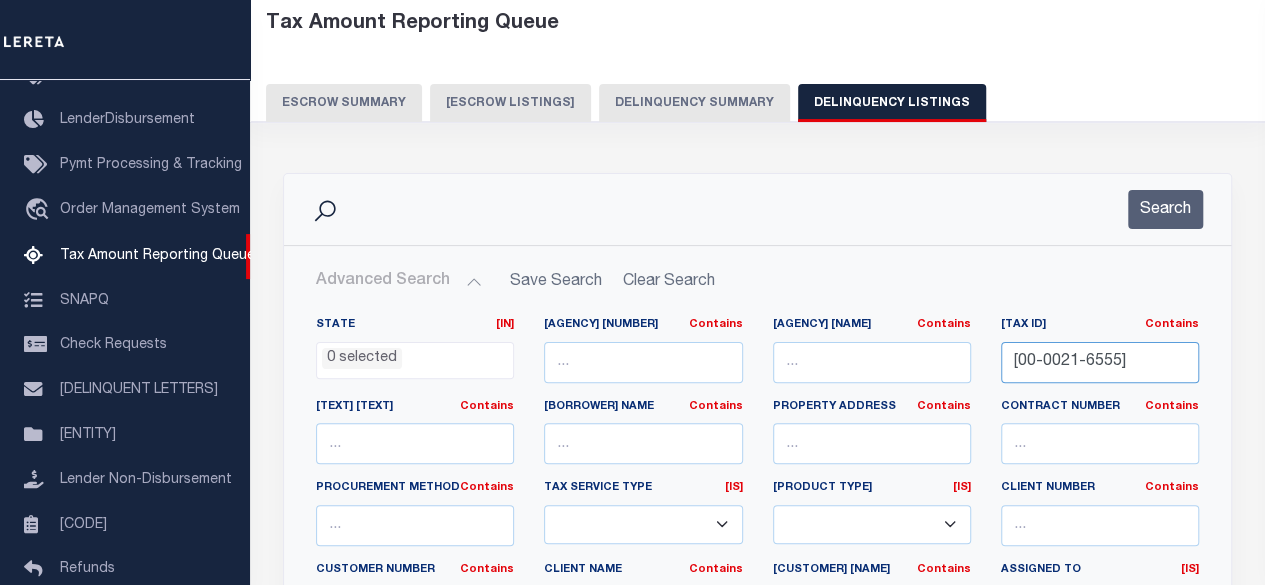 click on "[00-0021-6555]" at bounding box center [1100, 362] 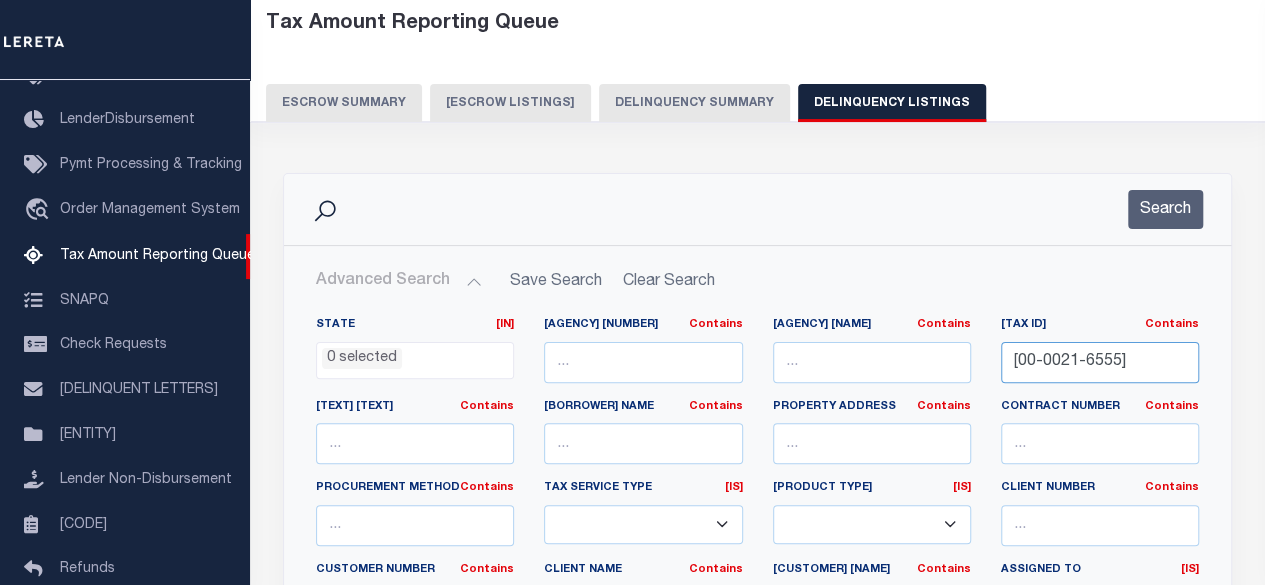 paste on "R00015137" 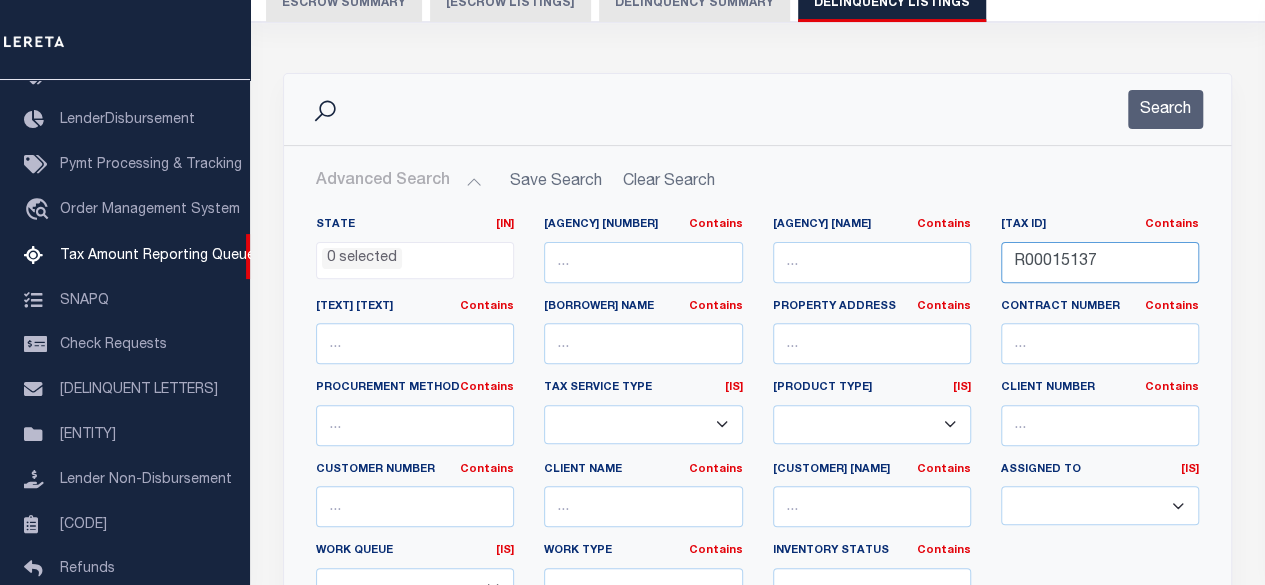 scroll, scrollTop: 400, scrollLeft: 0, axis: vertical 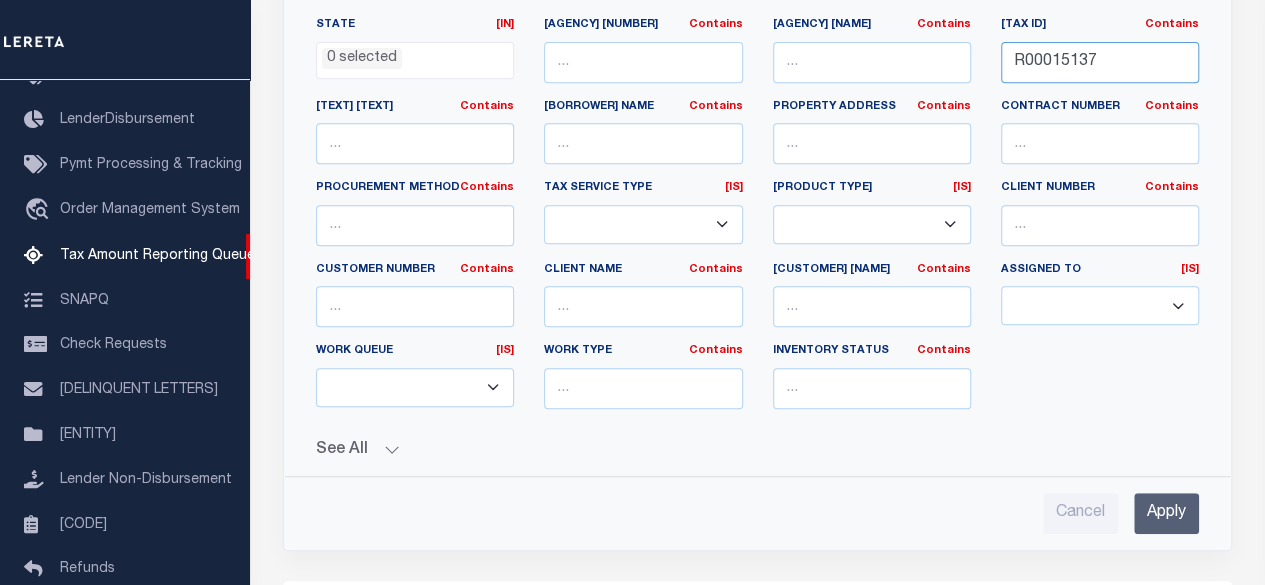 type on "R00015137" 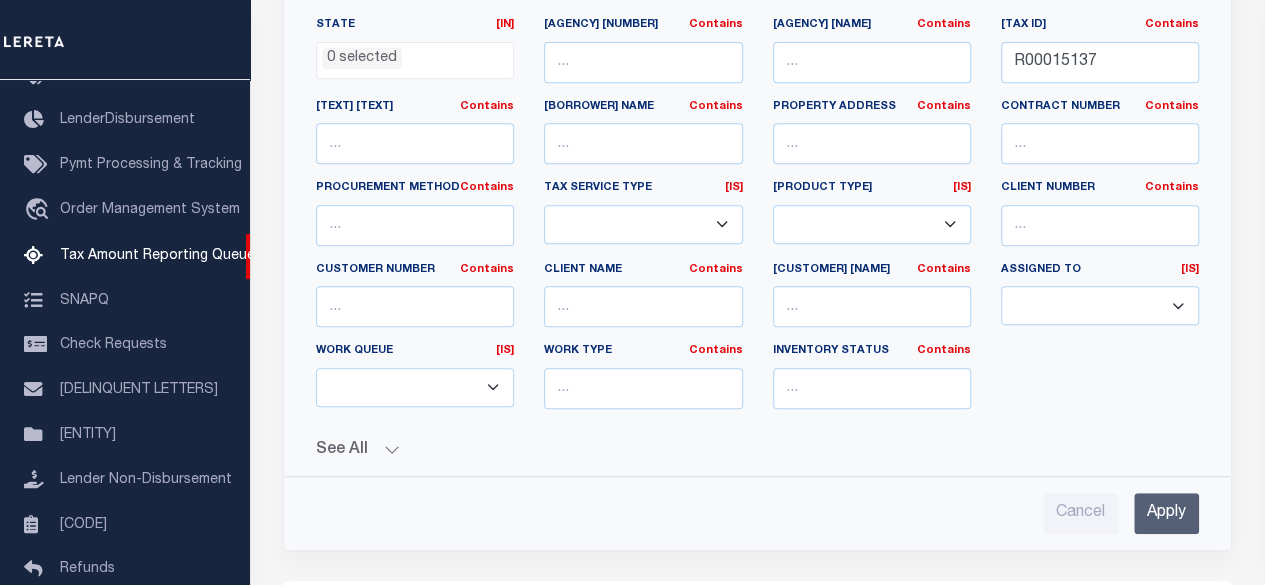 click on "Apply" at bounding box center (1166, 513) 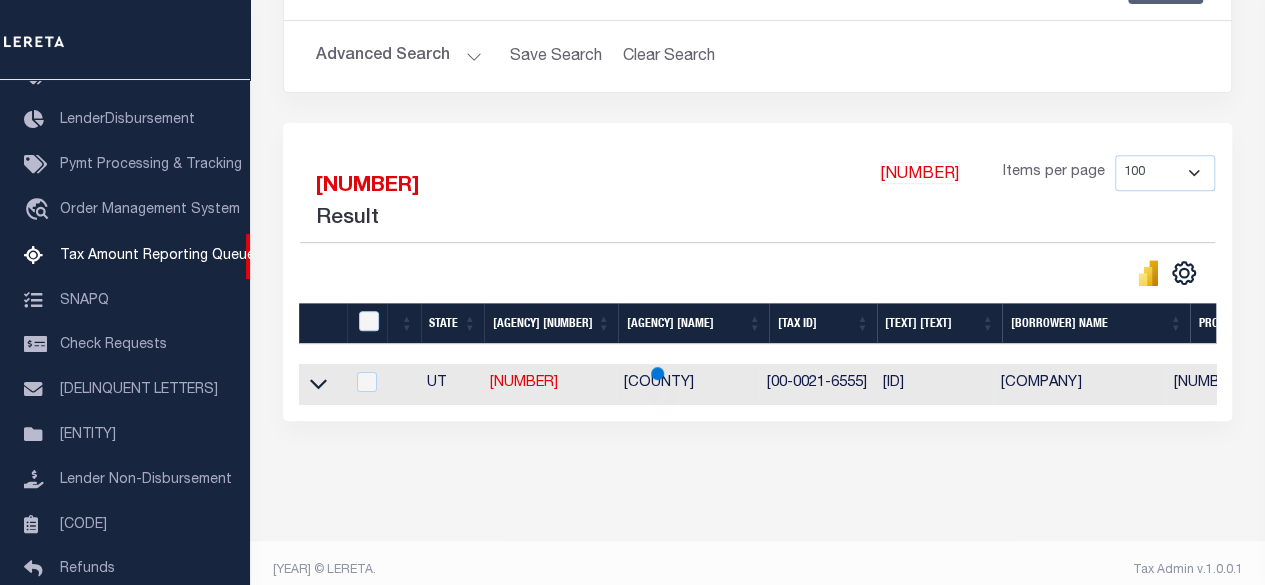 scroll, scrollTop: 322, scrollLeft: 0, axis: vertical 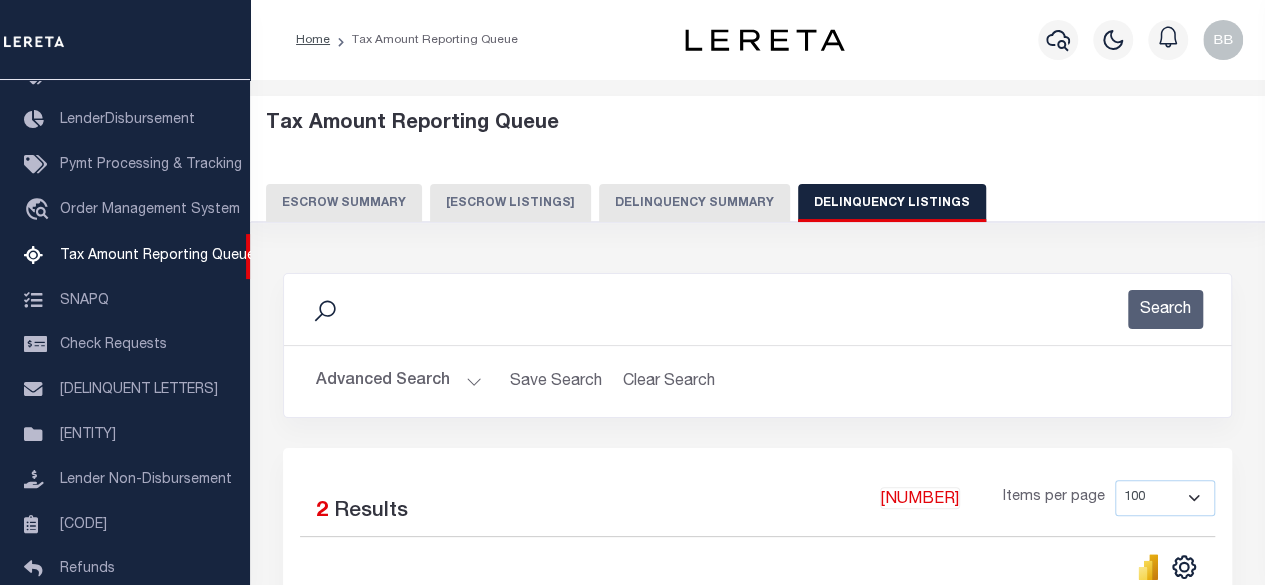 click on "Advanced Search" at bounding box center (399, 381) 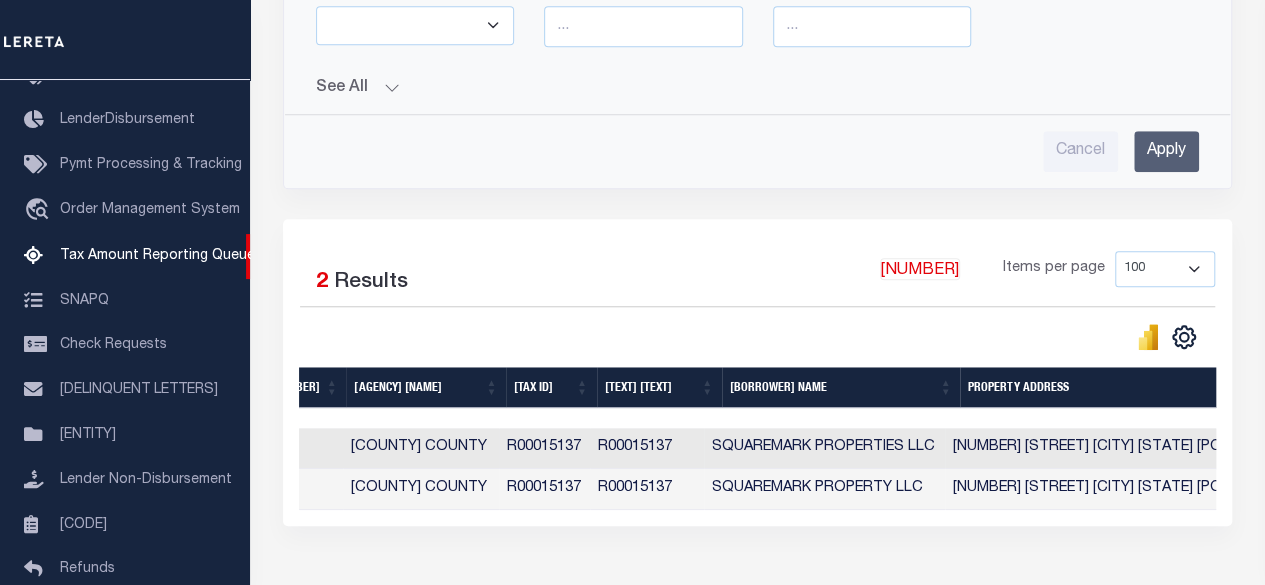 scroll, scrollTop: 800, scrollLeft: 0, axis: vertical 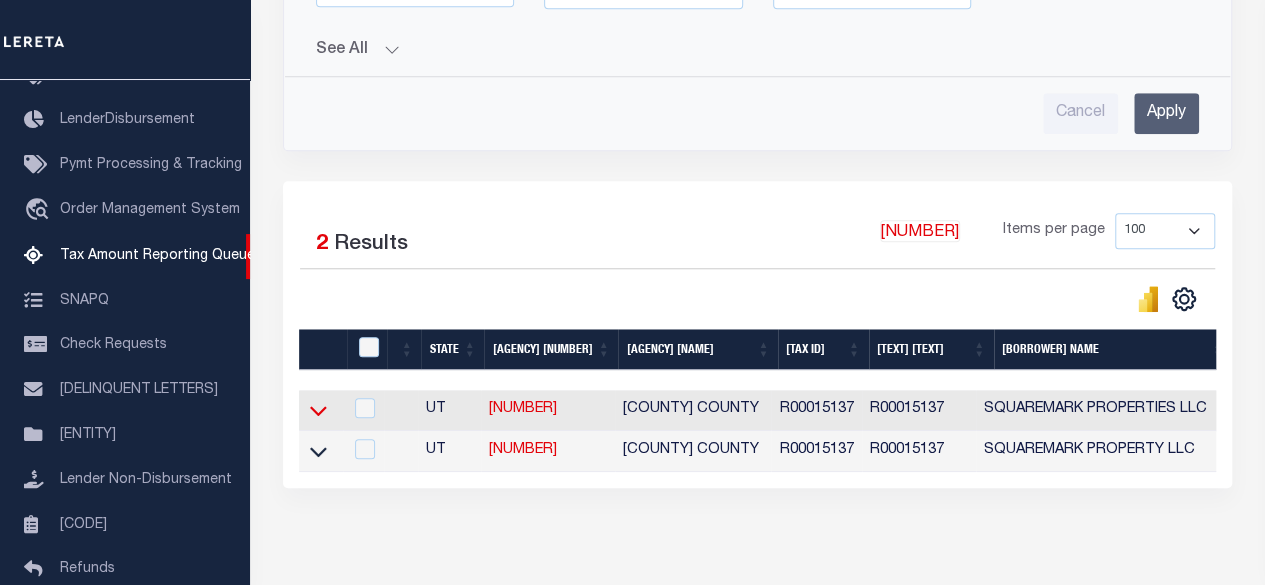 click at bounding box center (318, 410) 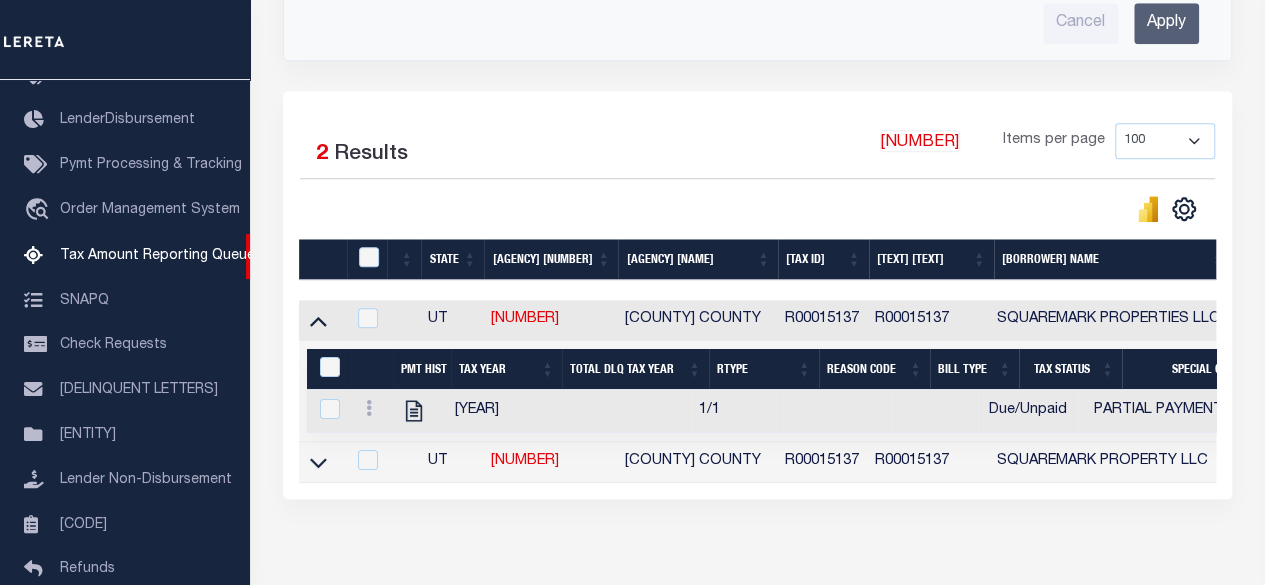 scroll, scrollTop: 900, scrollLeft: 0, axis: vertical 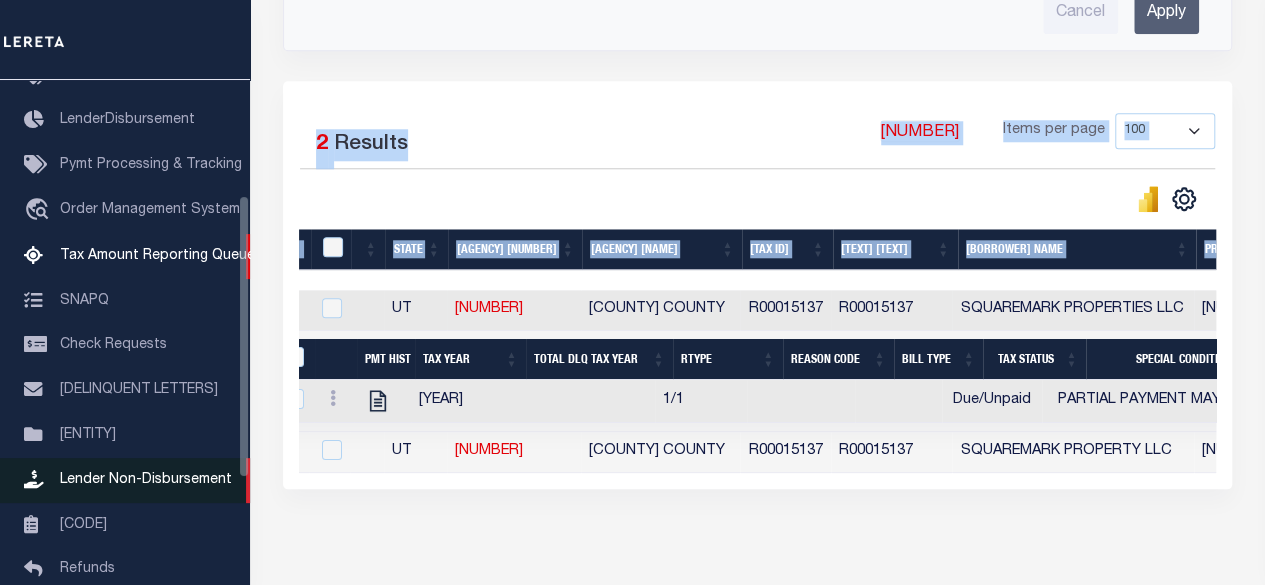 drag, startPoint x: 324, startPoint y: 483, endPoint x: 216, endPoint y: 469, distance: 108.903625 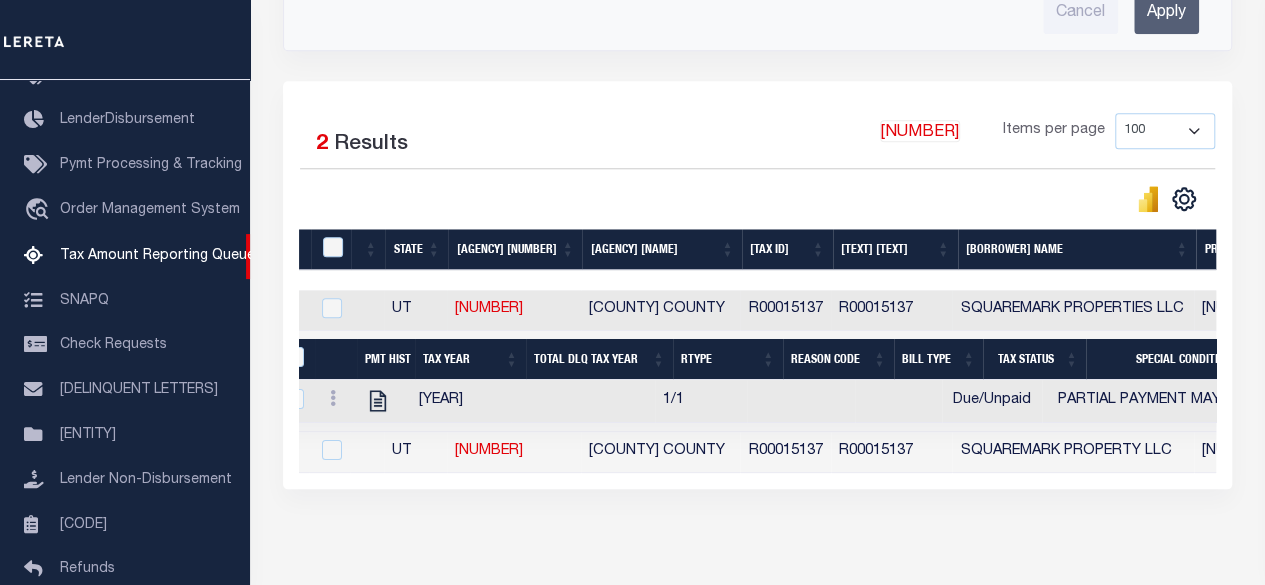 click on "UT" at bounding box center (415, 310) 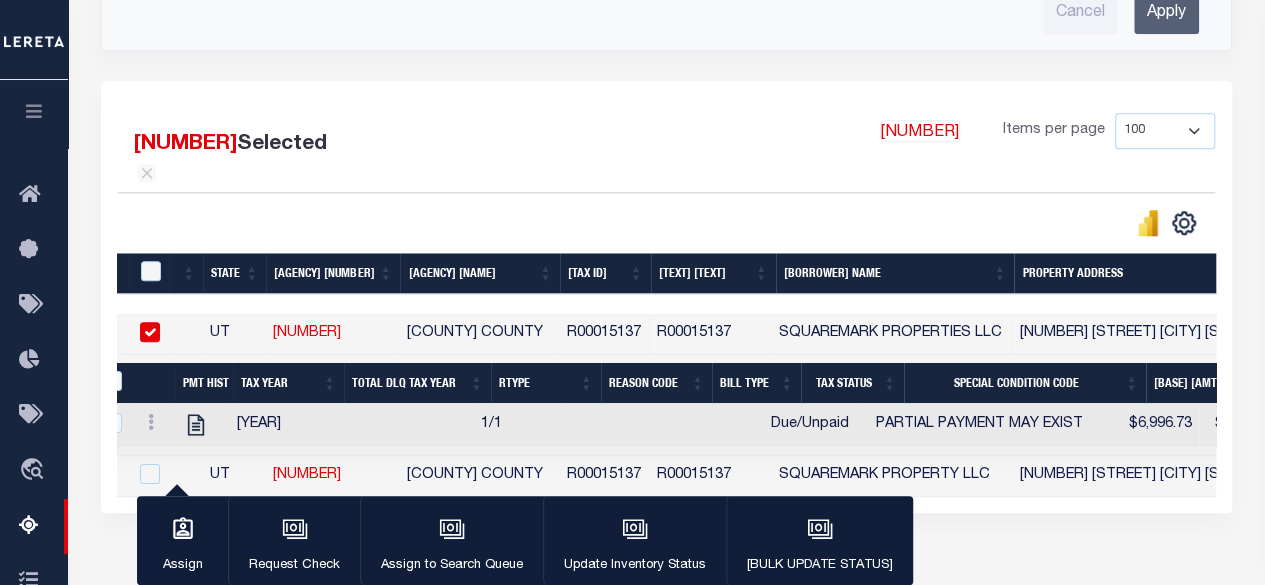 click at bounding box center [150, 332] 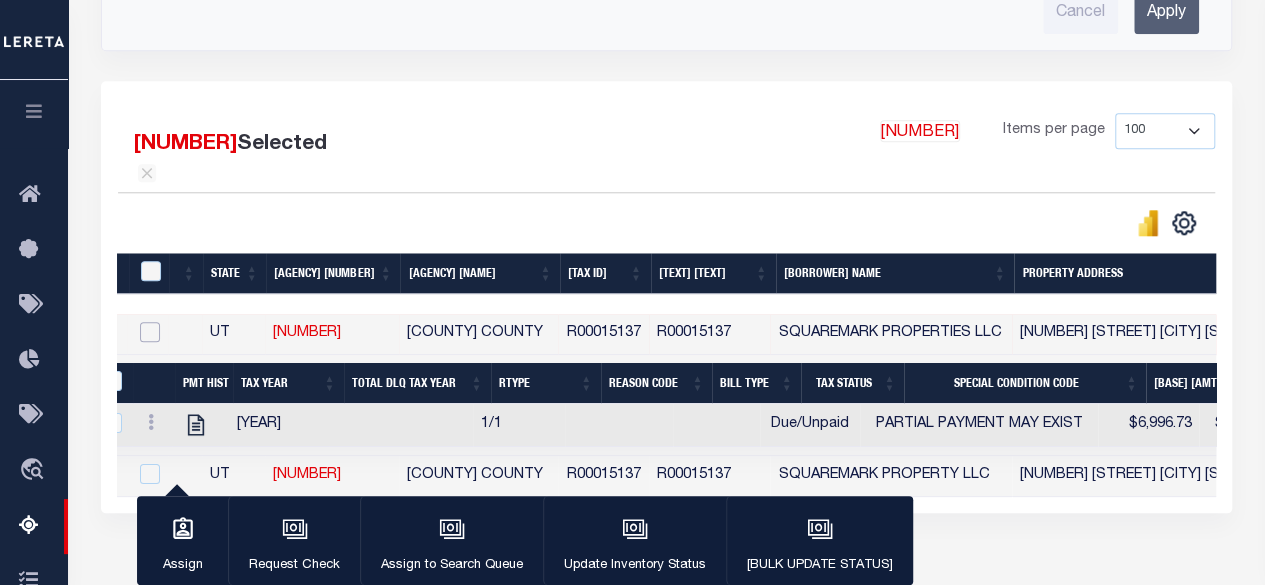checkbox on "false" 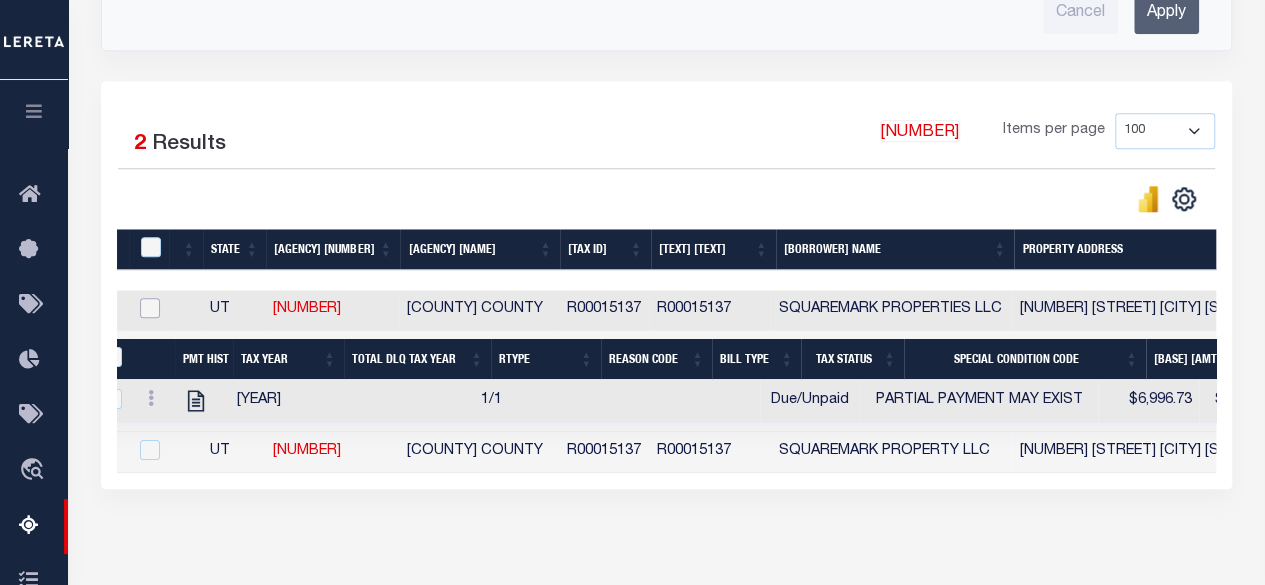 scroll, scrollTop: 0, scrollLeft: 0, axis: both 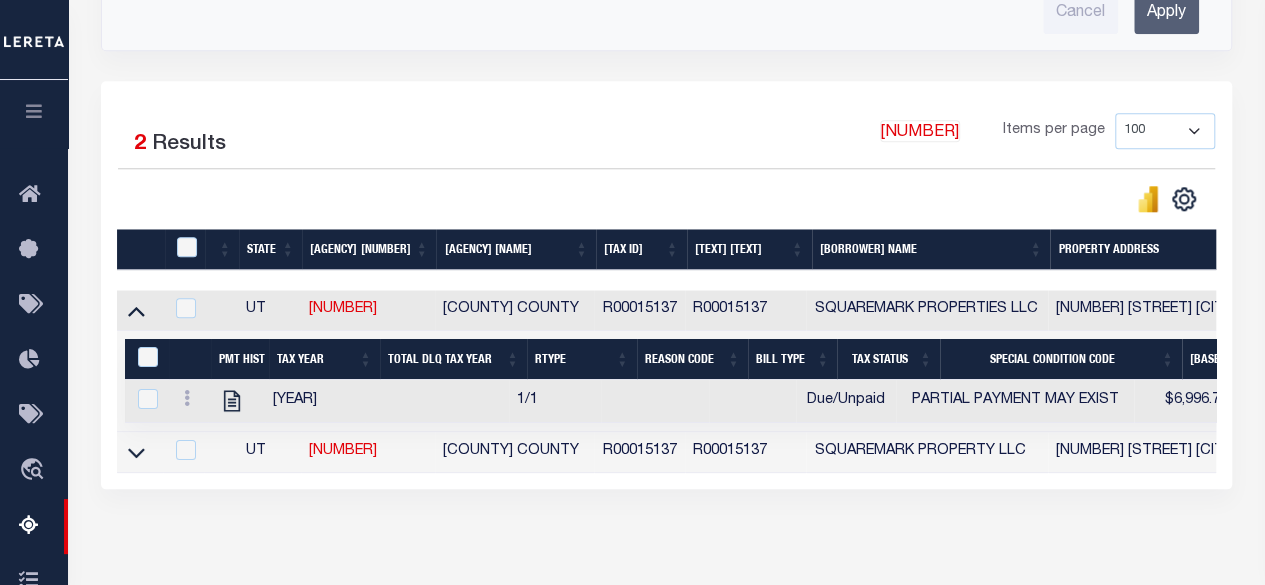 click at bounding box center (136, 309) 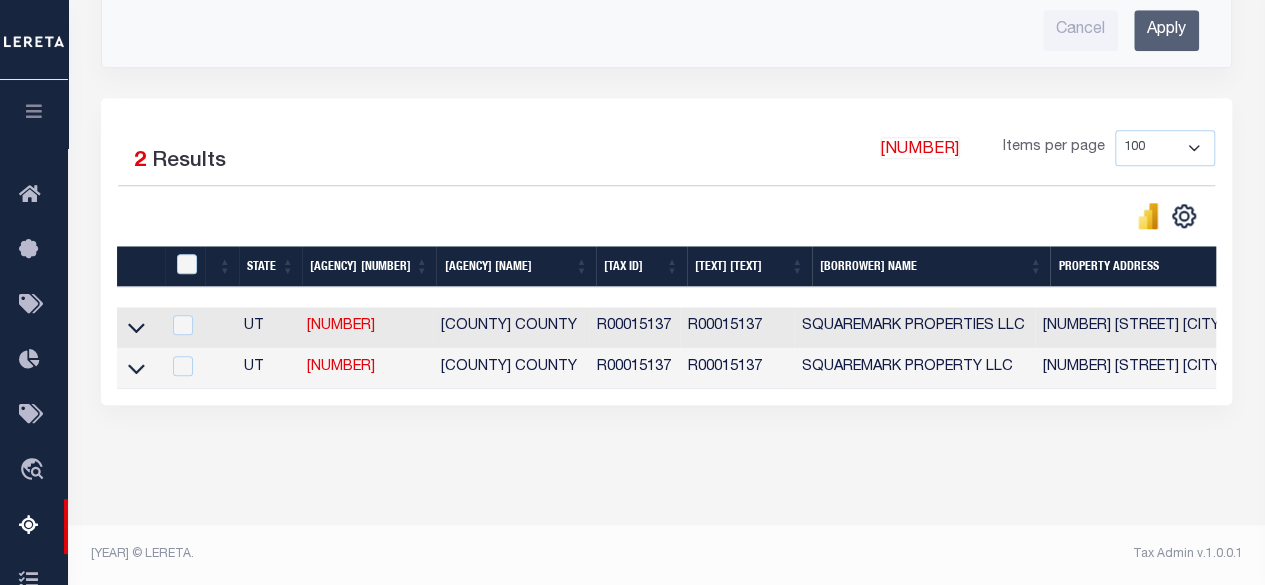 scroll, scrollTop: 892, scrollLeft: 0, axis: vertical 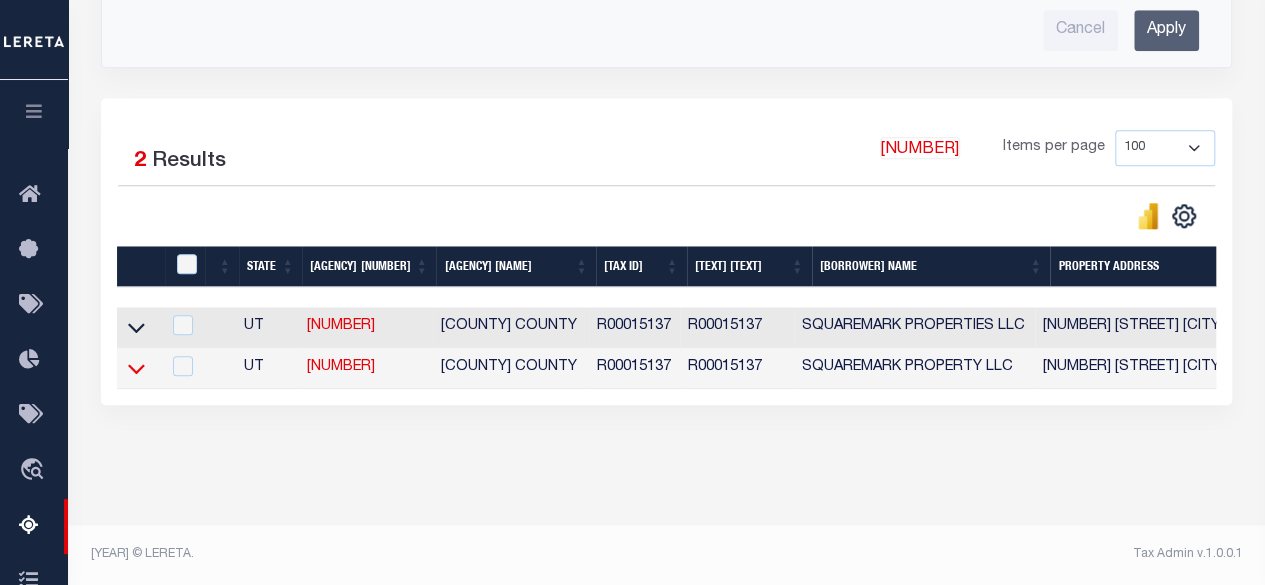 click at bounding box center (136, 369) 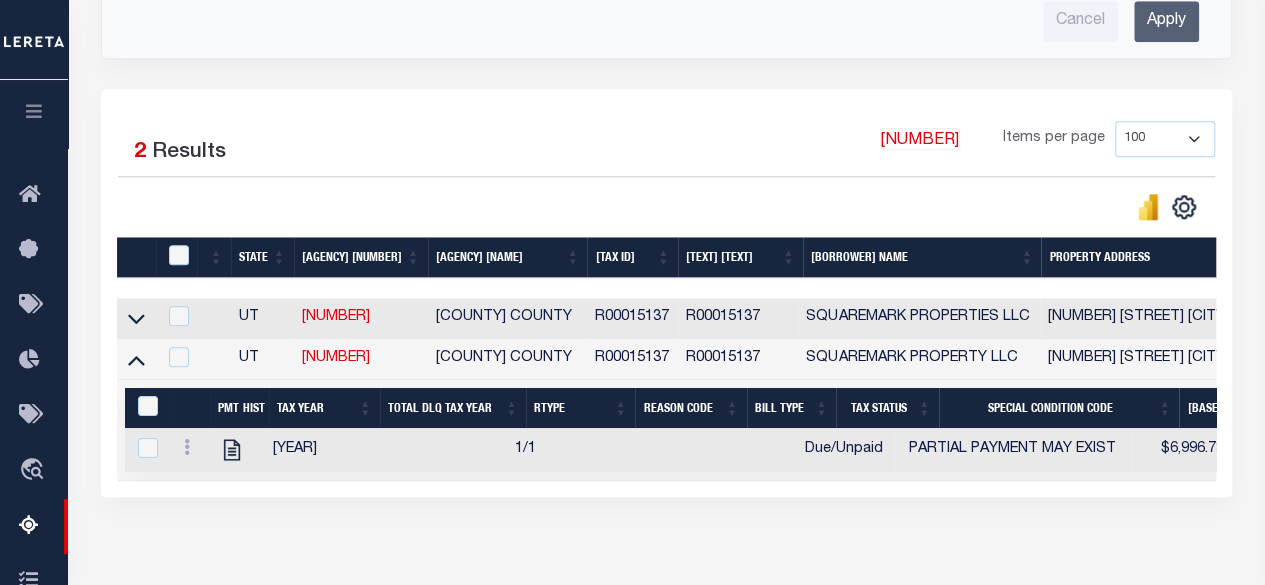 scroll, scrollTop: 0, scrollLeft: 318, axis: horizontal 